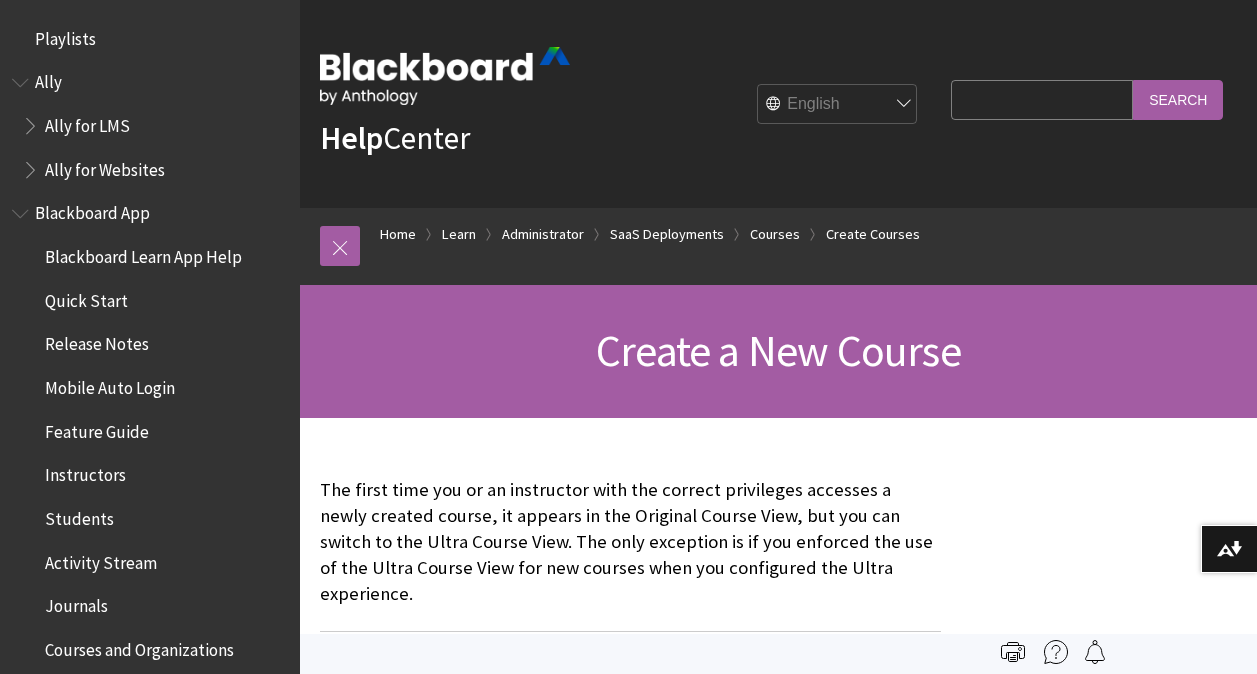 scroll, scrollTop: 0, scrollLeft: 0, axis: both 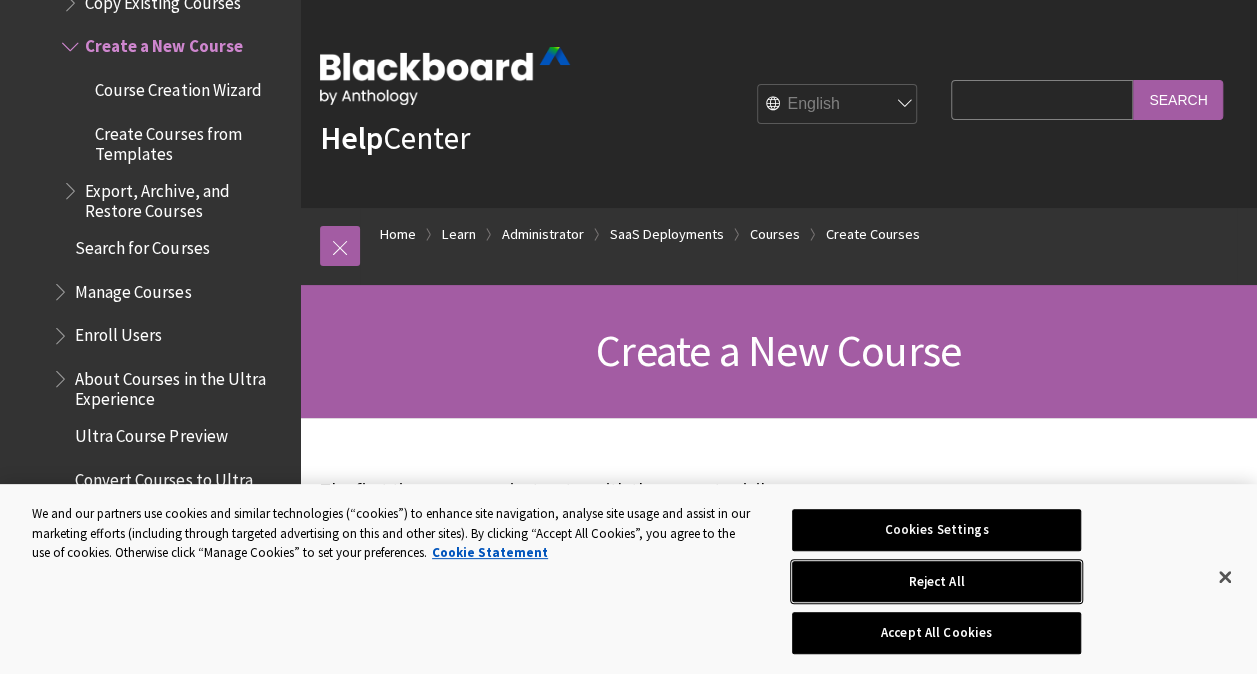 click on "Reject All" at bounding box center (936, 582) 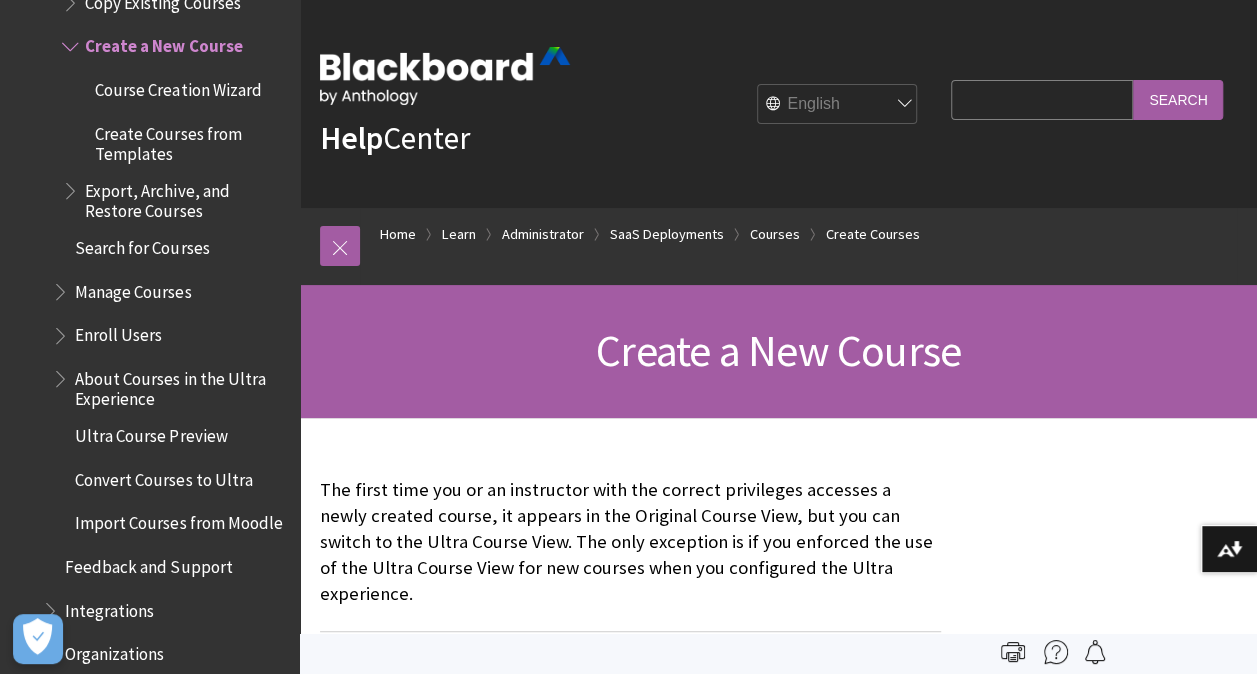 click on "Manage Courses" at bounding box center [170, 292] 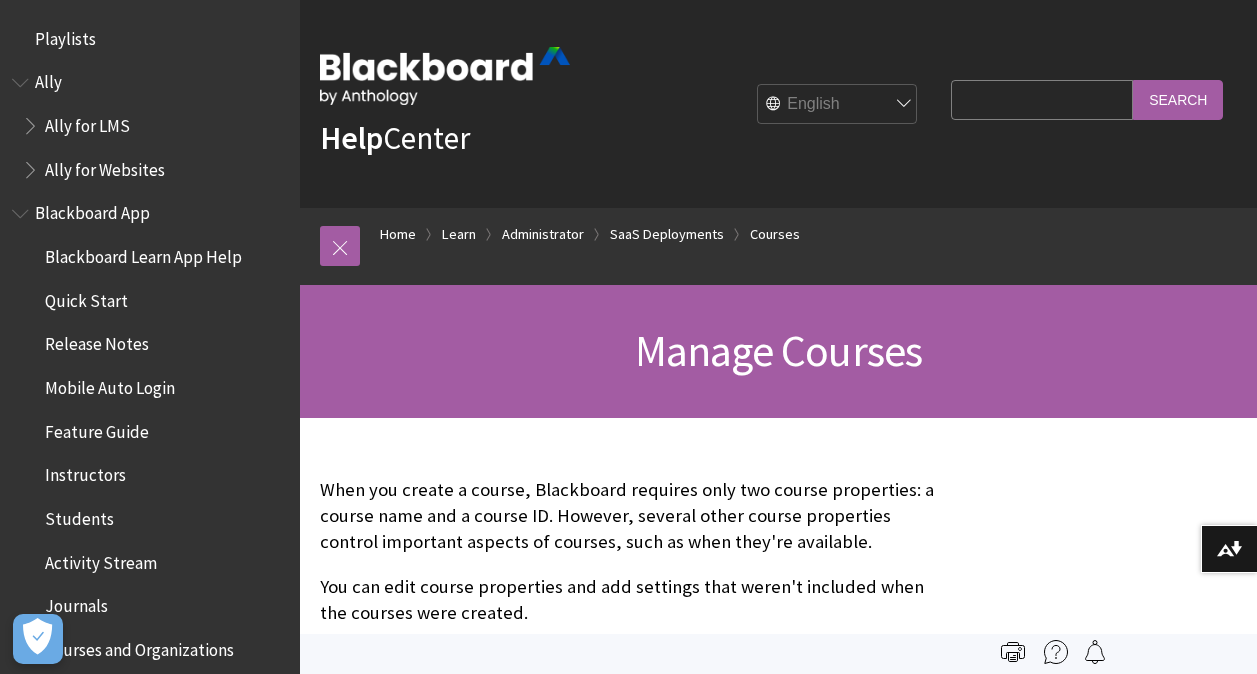 scroll, scrollTop: 0, scrollLeft: 0, axis: both 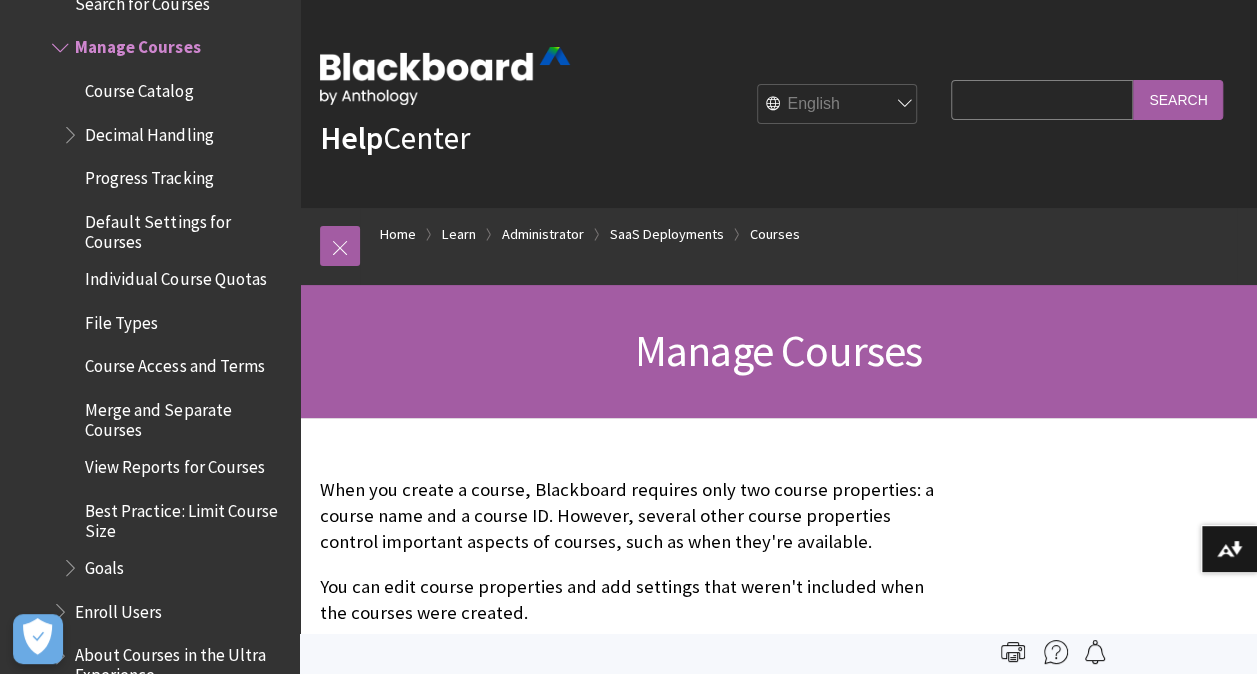 click on "English عربية Català Cymraeg Deutsch Español Suomi Français עברית Italiano 日本語 한국어 Nederlands Norsk (Bokmål) Português, Brasil Русский Svenska Türkçe 简体中文 Français Canadien" at bounding box center (838, 105) 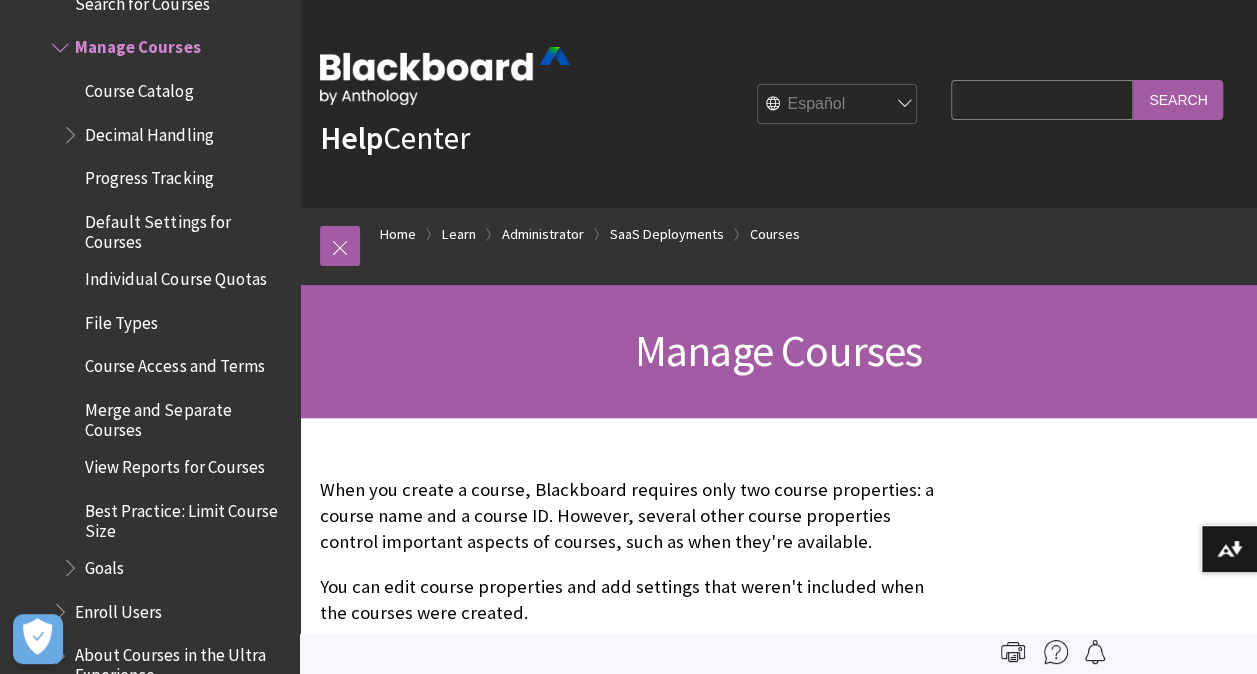 click on "English عربية Català Cymraeg Deutsch Español Suomi Français עברית Italiano 日本語 한국어 Nederlands Norsk (Bokmål) Português, Brasil Русский Svenska Türkçe 简体中文 Français Canadien" at bounding box center (838, 105) 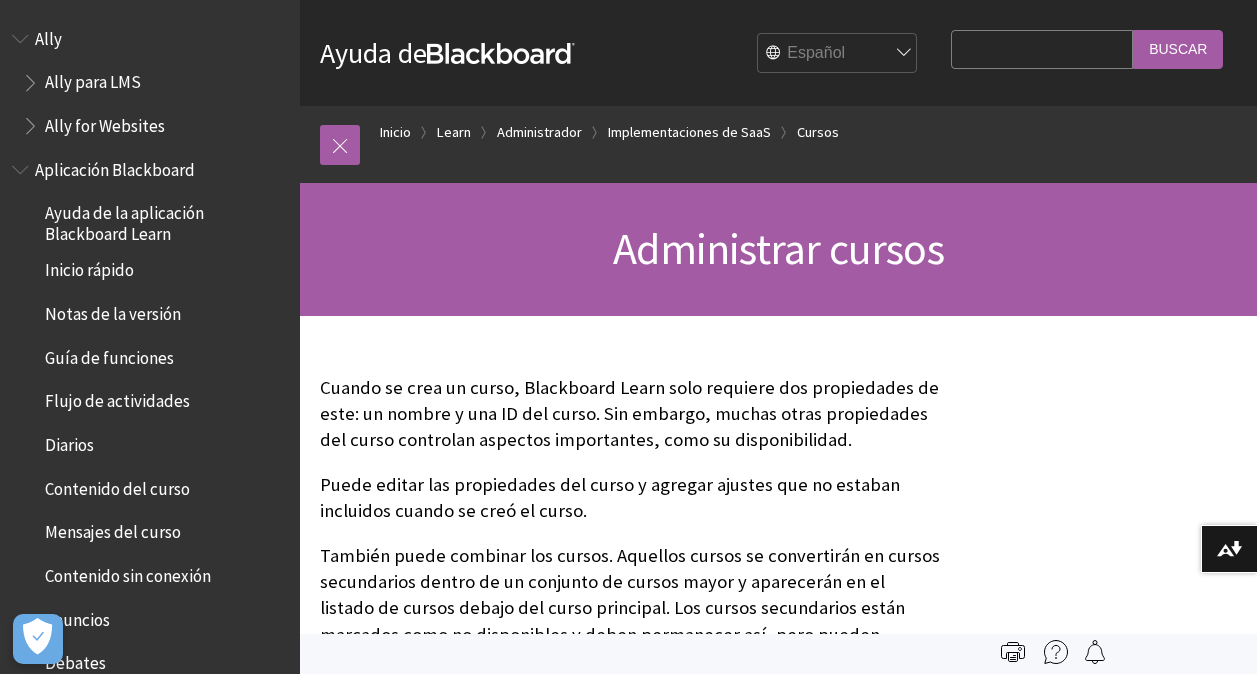 scroll, scrollTop: 0, scrollLeft: 0, axis: both 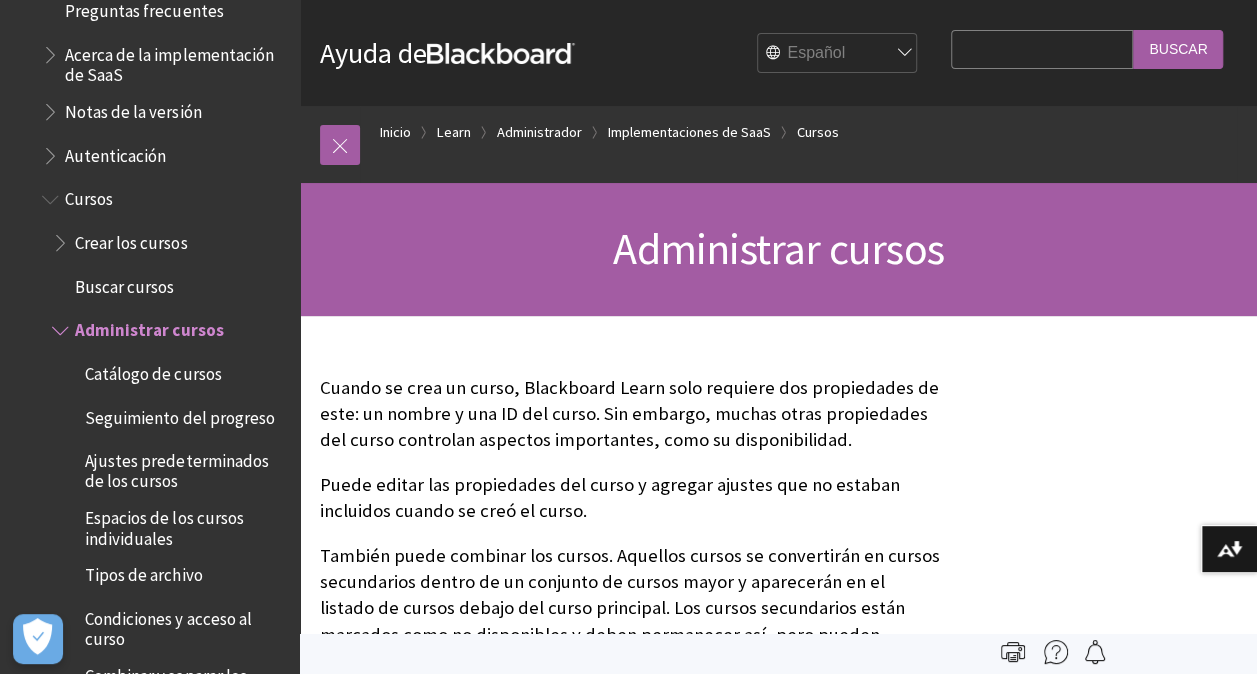 click on "Catálogo de cursos" at bounding box center (153, 370) 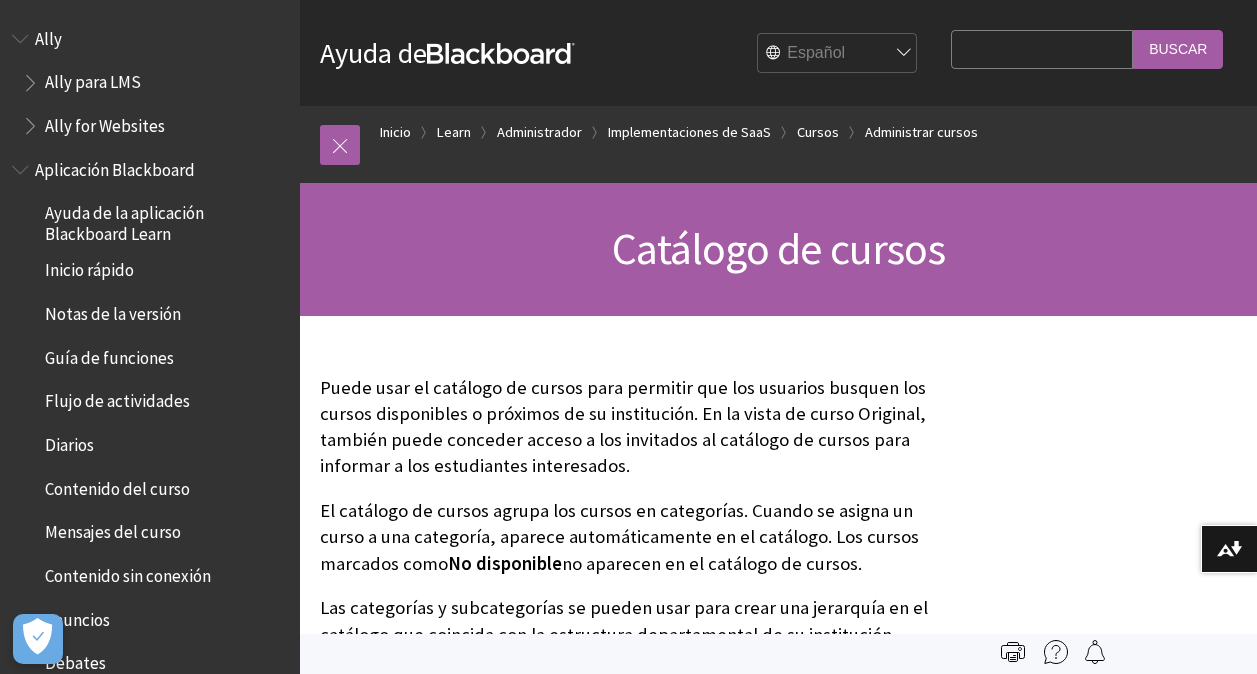 scroll, scrollTop: 0, scrollLeft: 0, axis: both 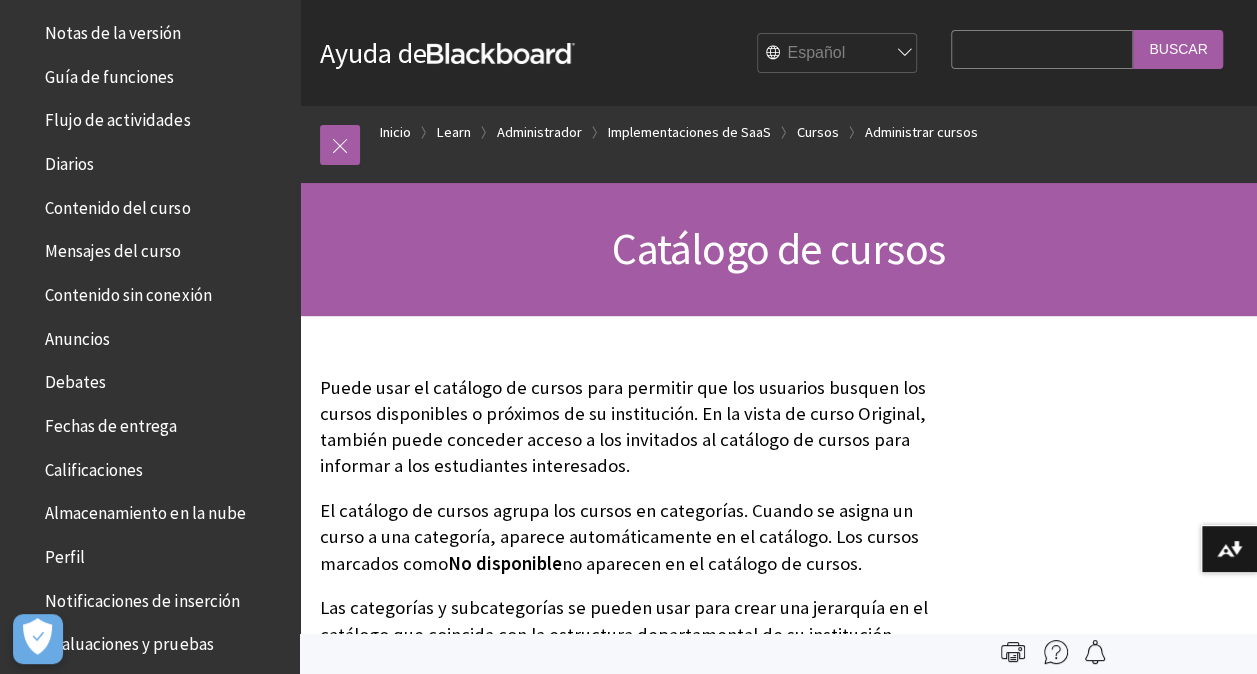 click on "Contenido del curso" at bounding box center [117, 204] 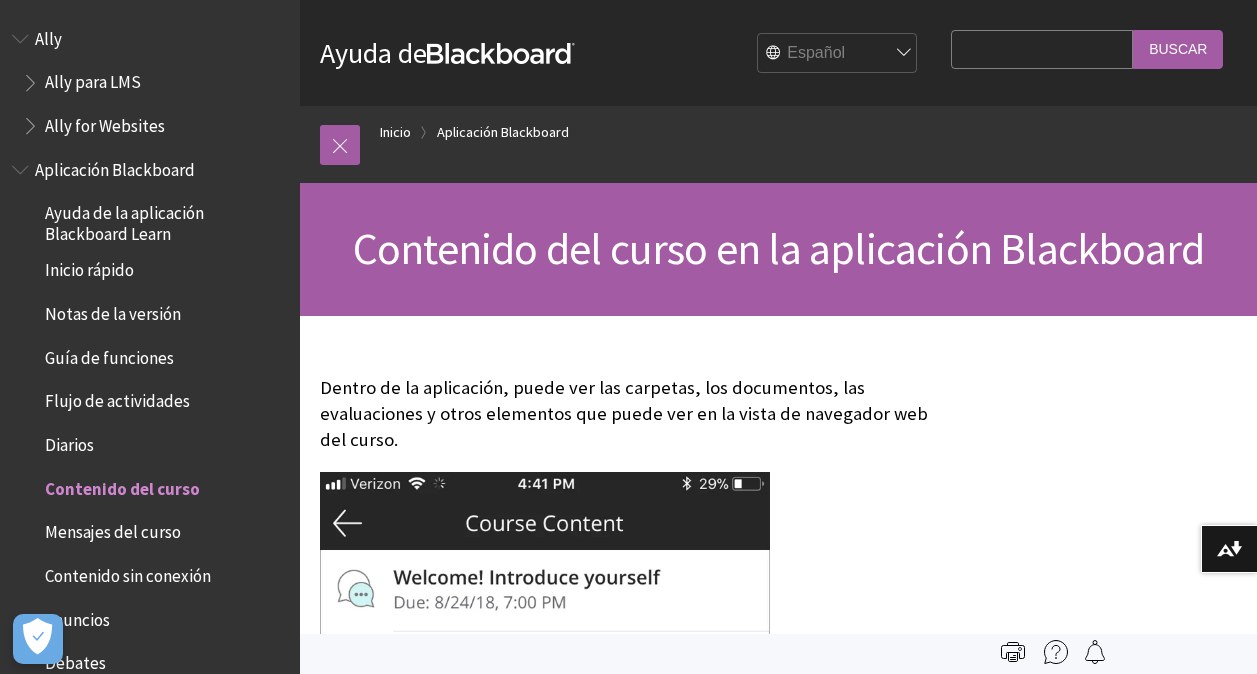 scroll, scrollTop: 0, scrollLeft: 0, axis: both 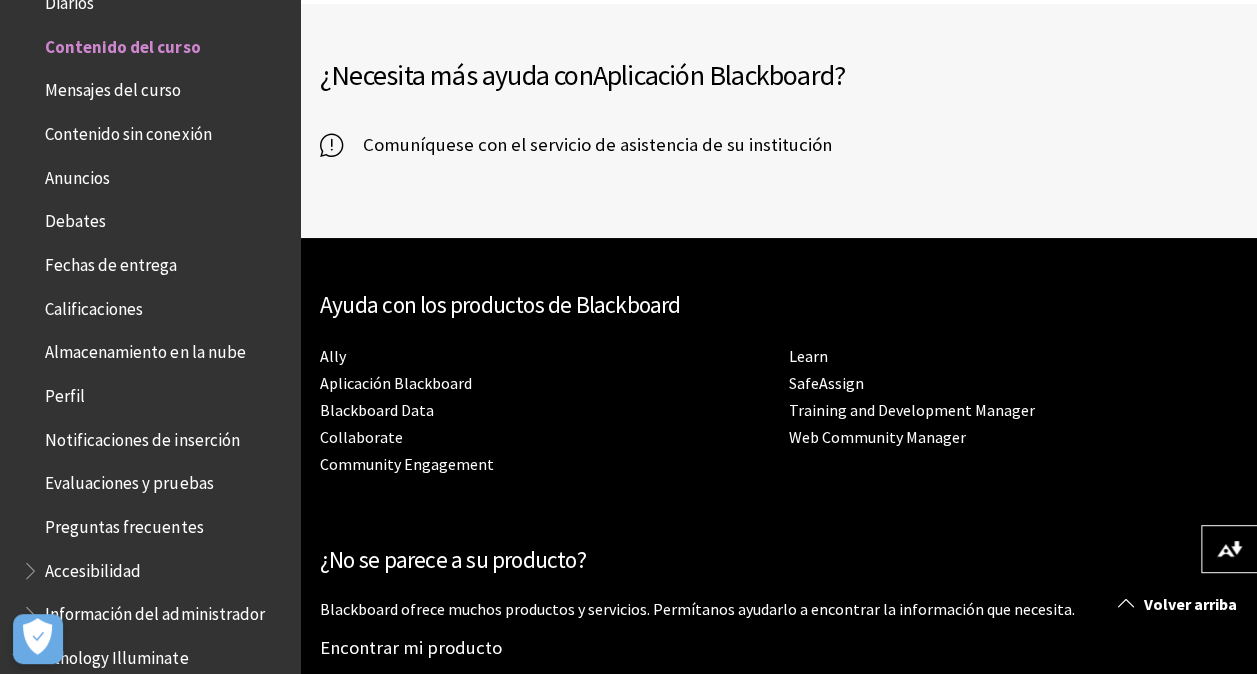 click on "Anuncios" at bounding box center (77, 174) 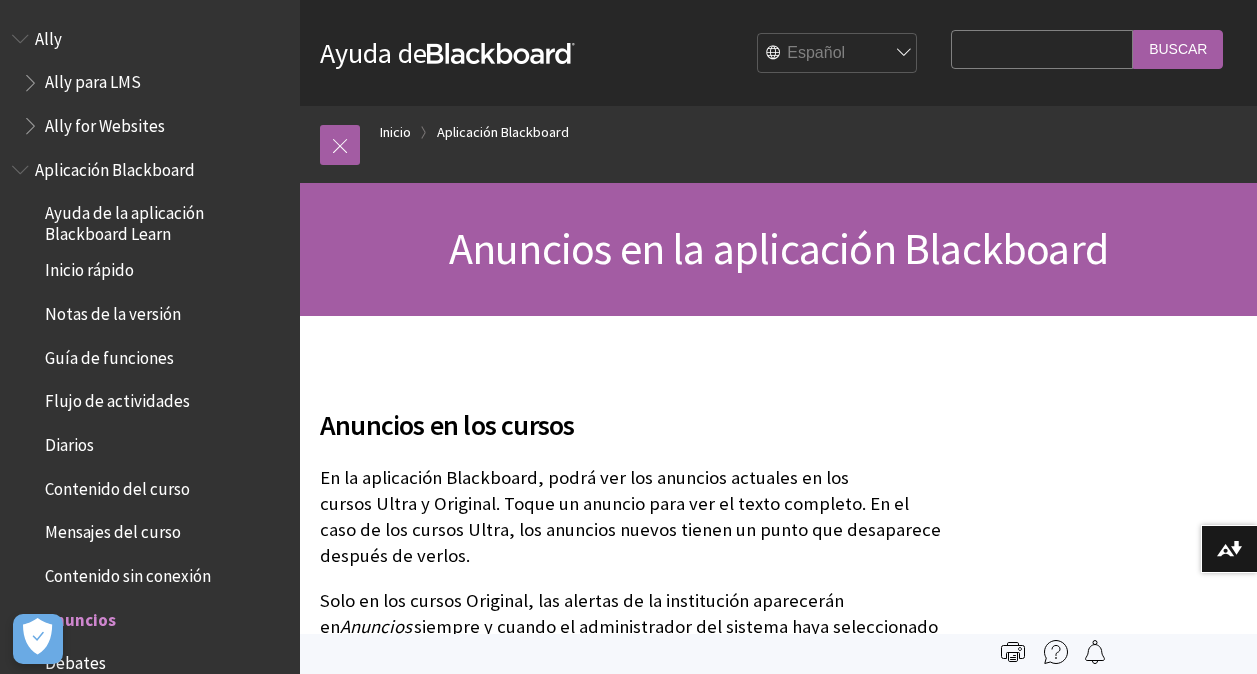 scroll, scrollTop: 0, scrollLeft: 0, axis: both 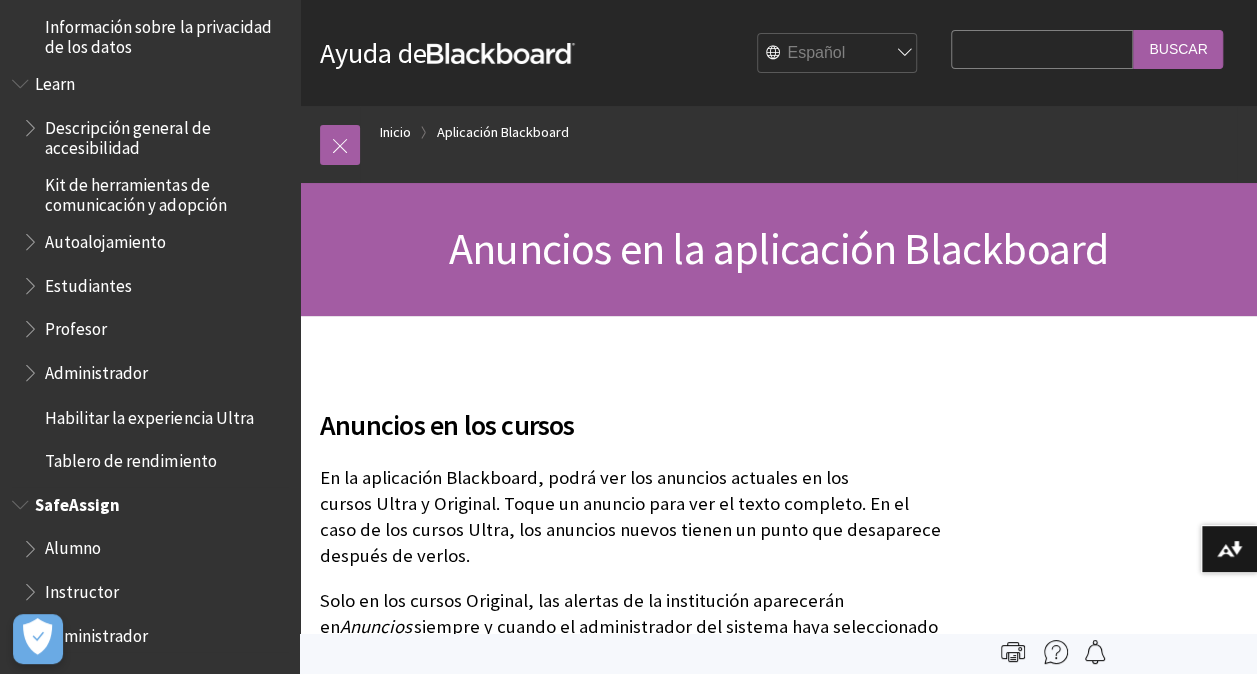 click on "Instructor" at bounding box center [82, 587] 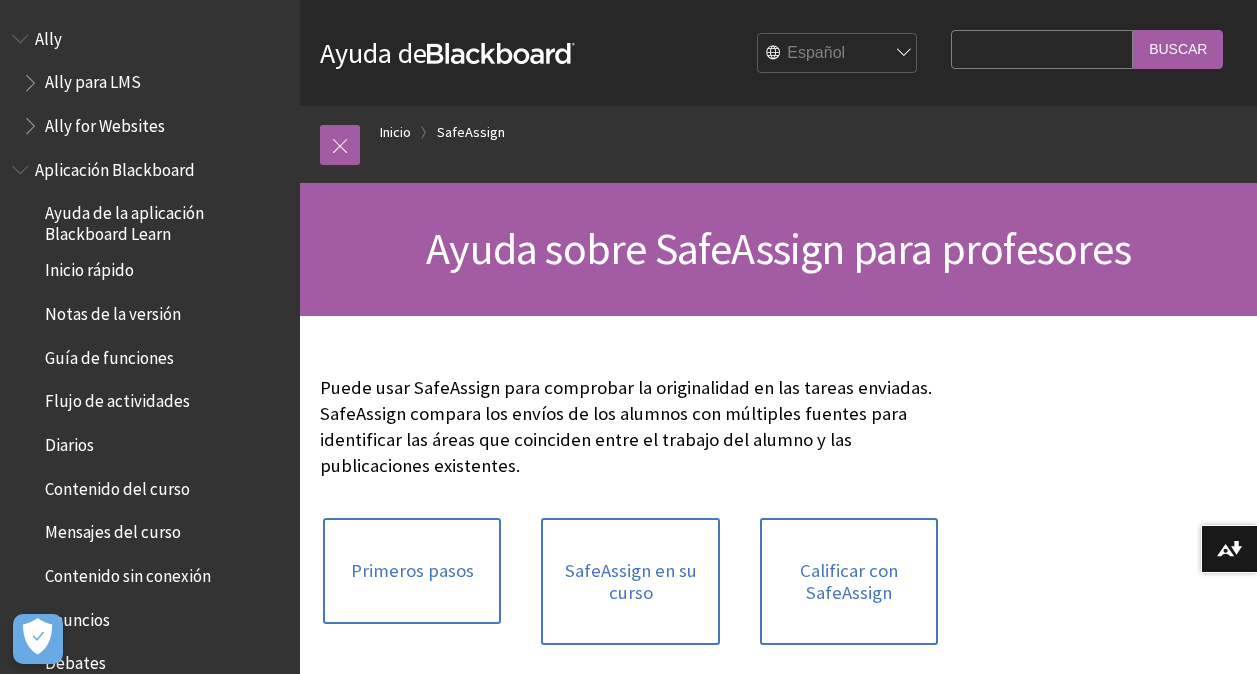scroll, scrollTop: 0, scrollLeft: 0, axis: both 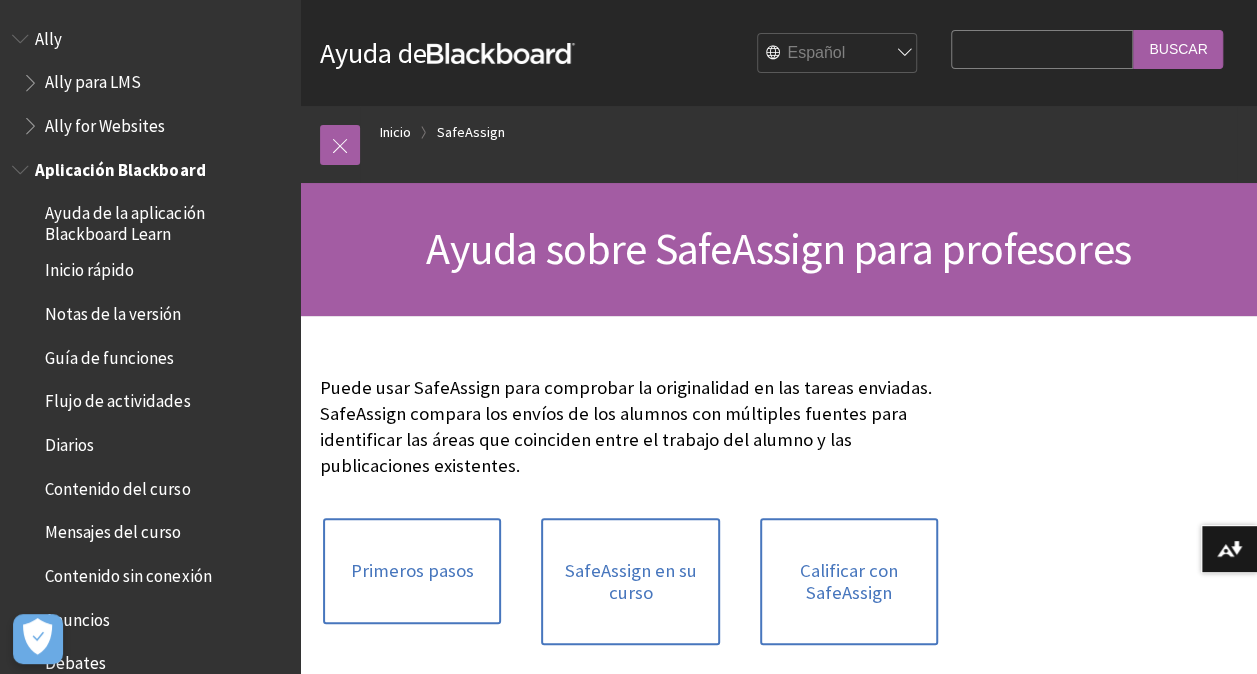 click on "Ayuda de la aplicación Blackboard Learn" at bounding box center [165, 220] 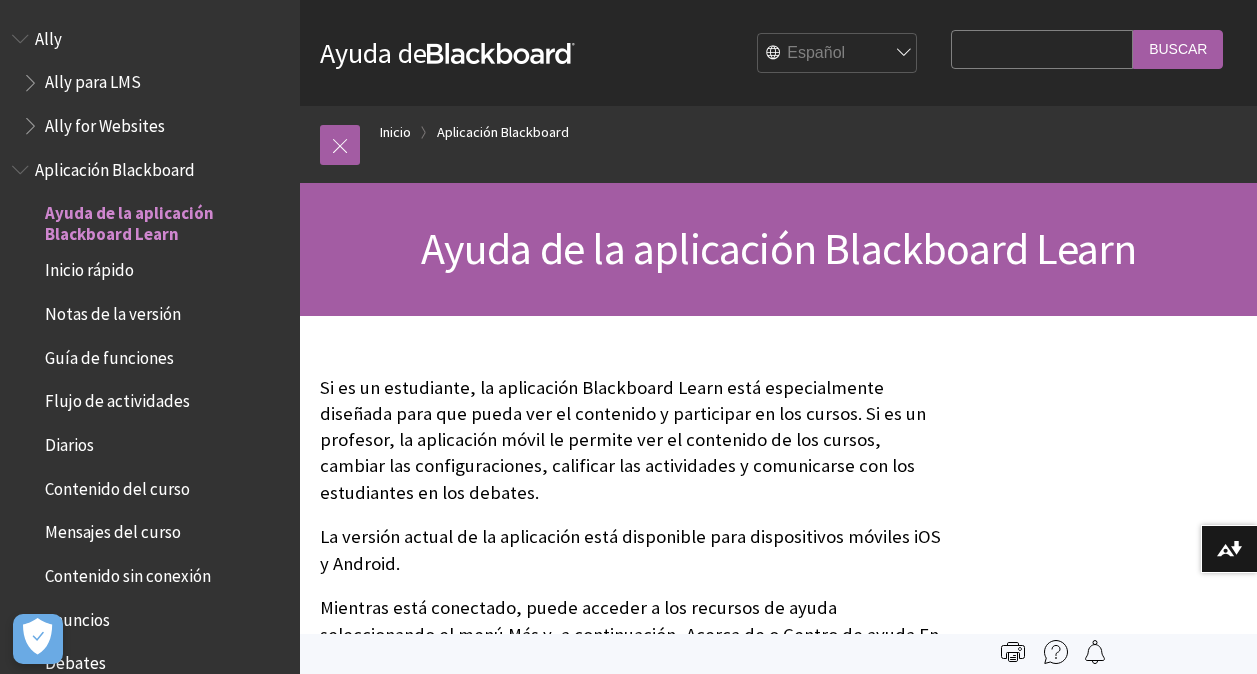 scroll, scrollTop: 0, scrollLeft: 0, axis: both 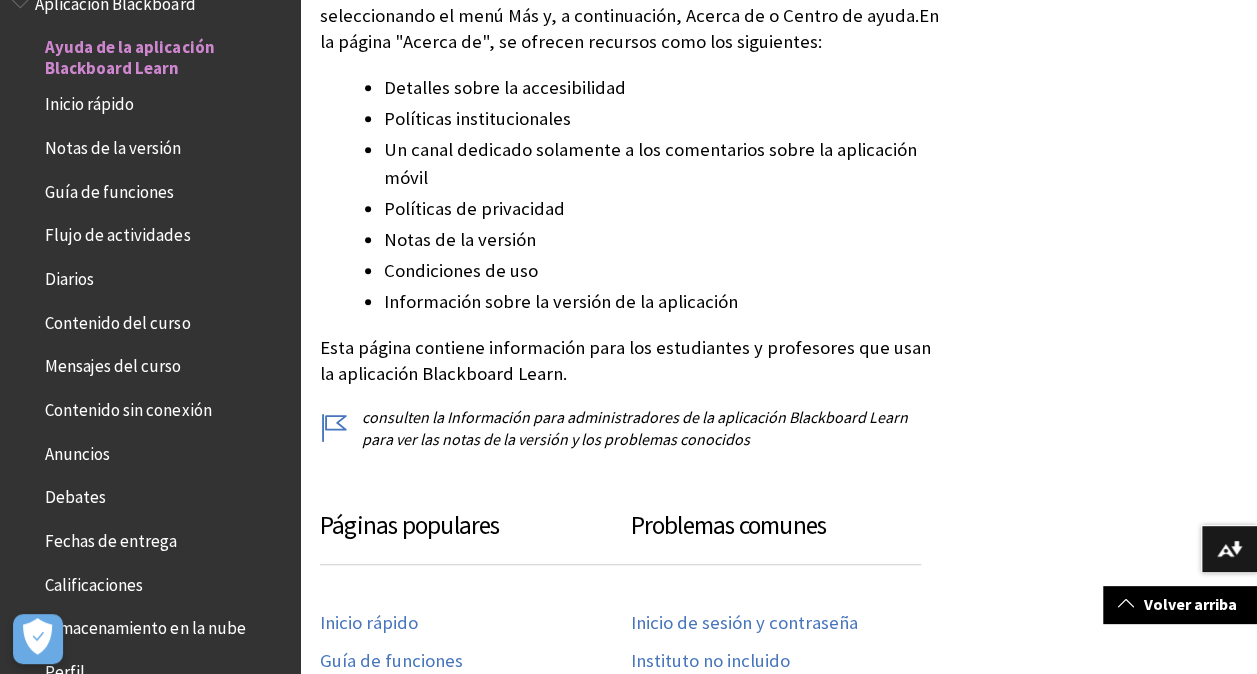 click on "Notas de la versión" at bounding box center [113, 144] 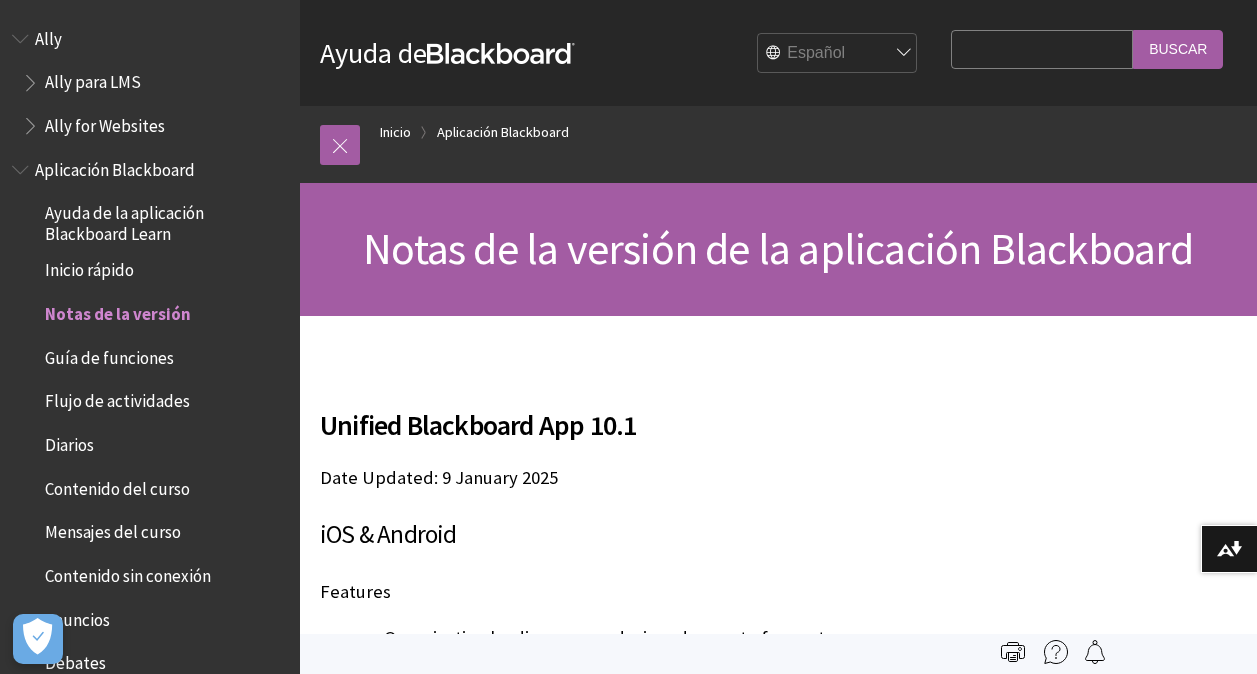 scroll, scrollTop: 0, scrollLeft: 0, axis: both 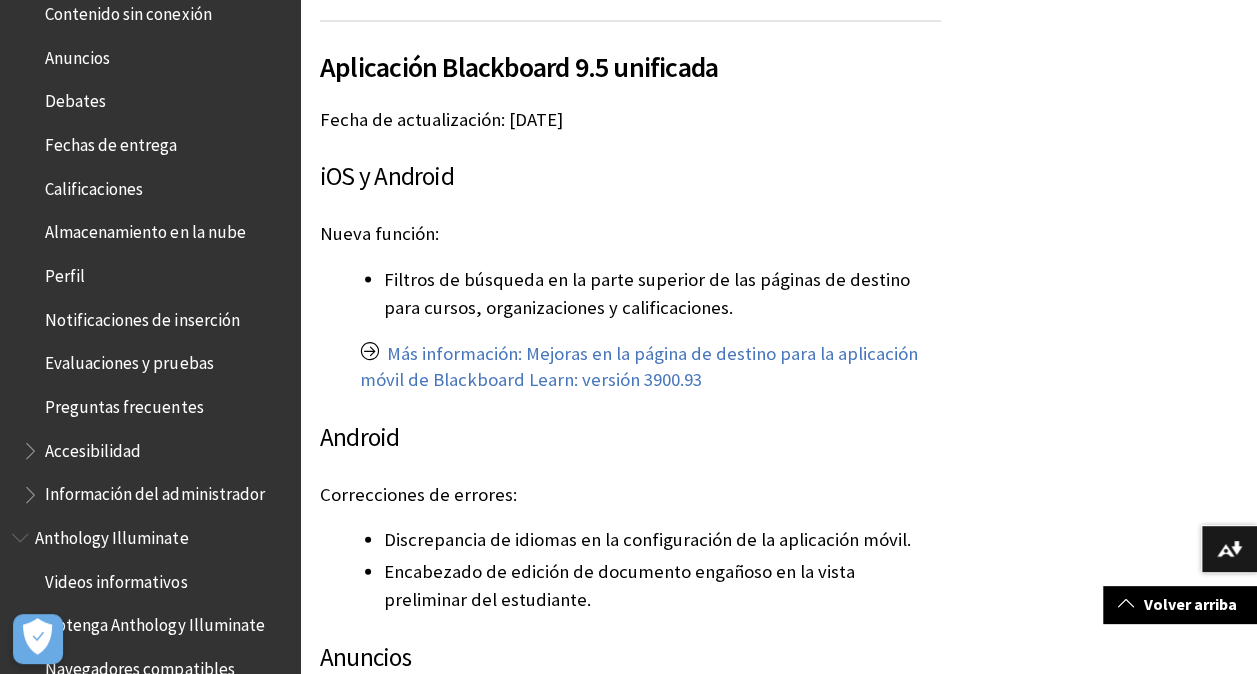 click on "Notificaciones de inserción" at bounding box center [142, 316] 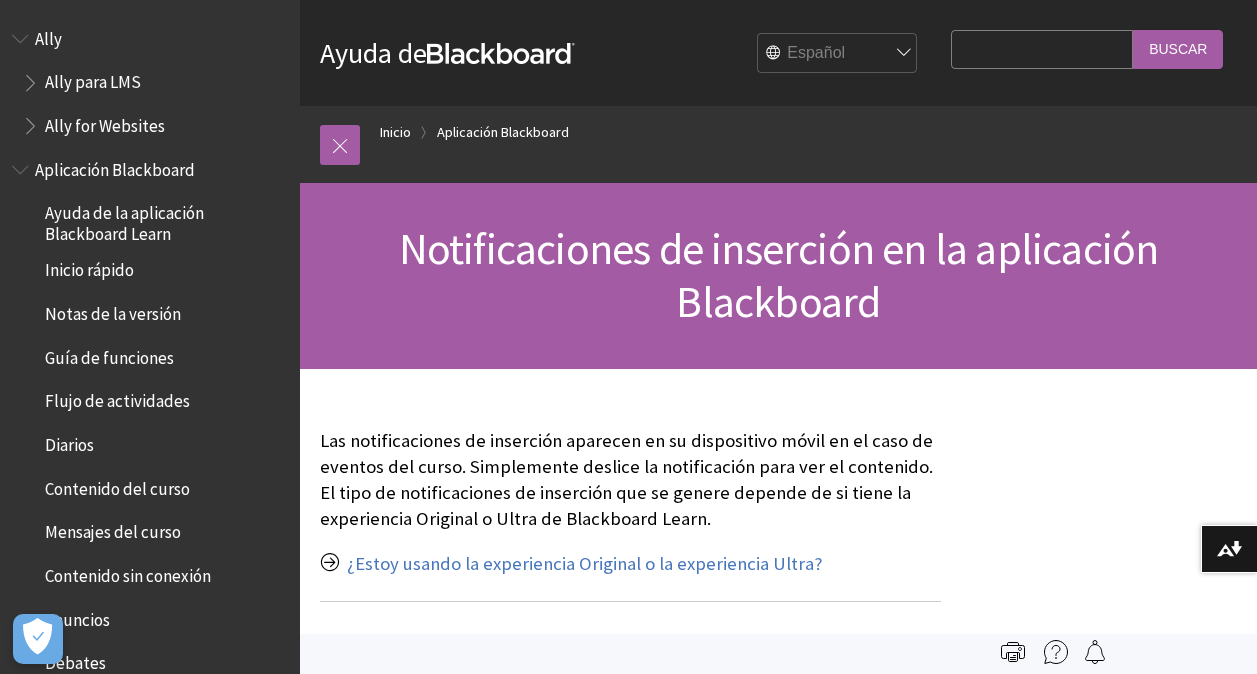 scroll, scrollTop: 0, scrollLeft: 0, axis: both 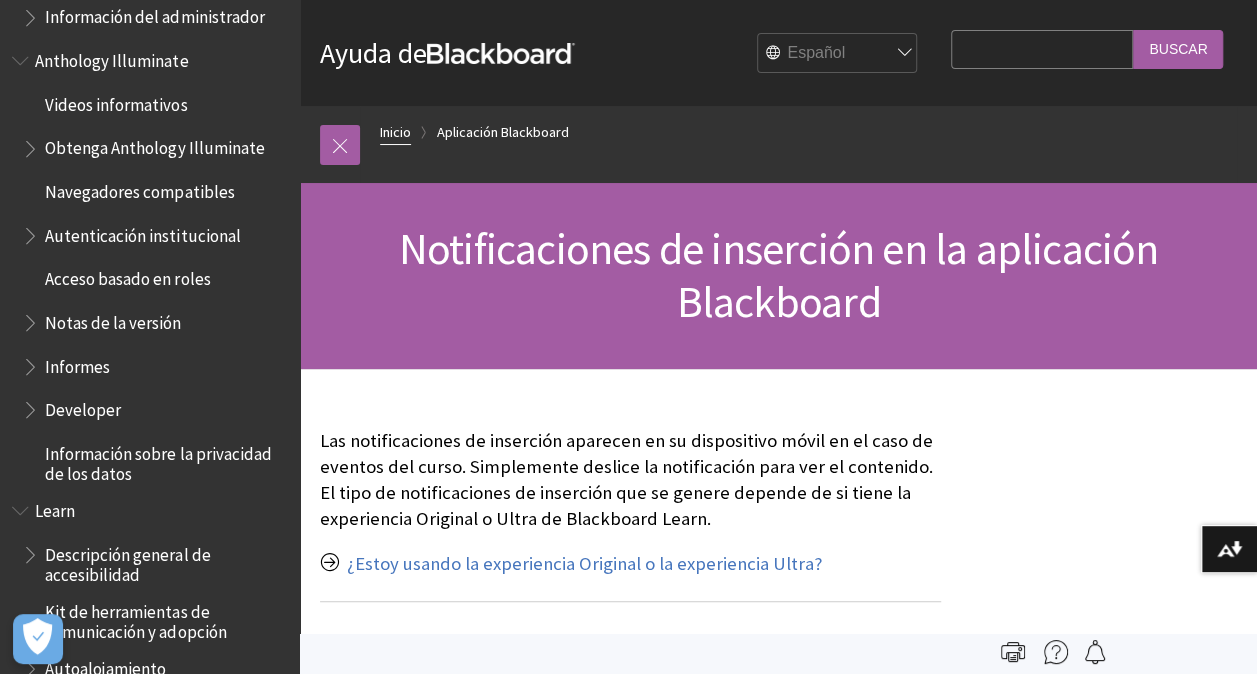 click on "Inicio" at bounding box center [395, 132] 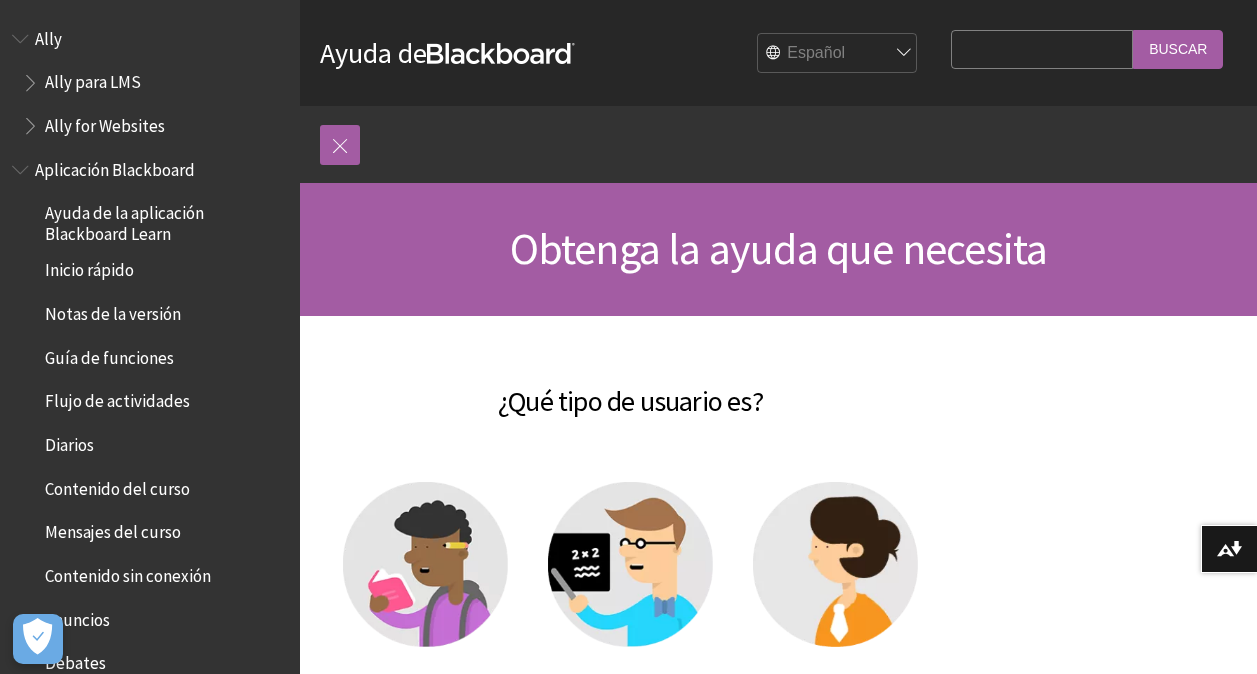 scroll, scrollTop: 0, scrollLeft: 0, axis: both 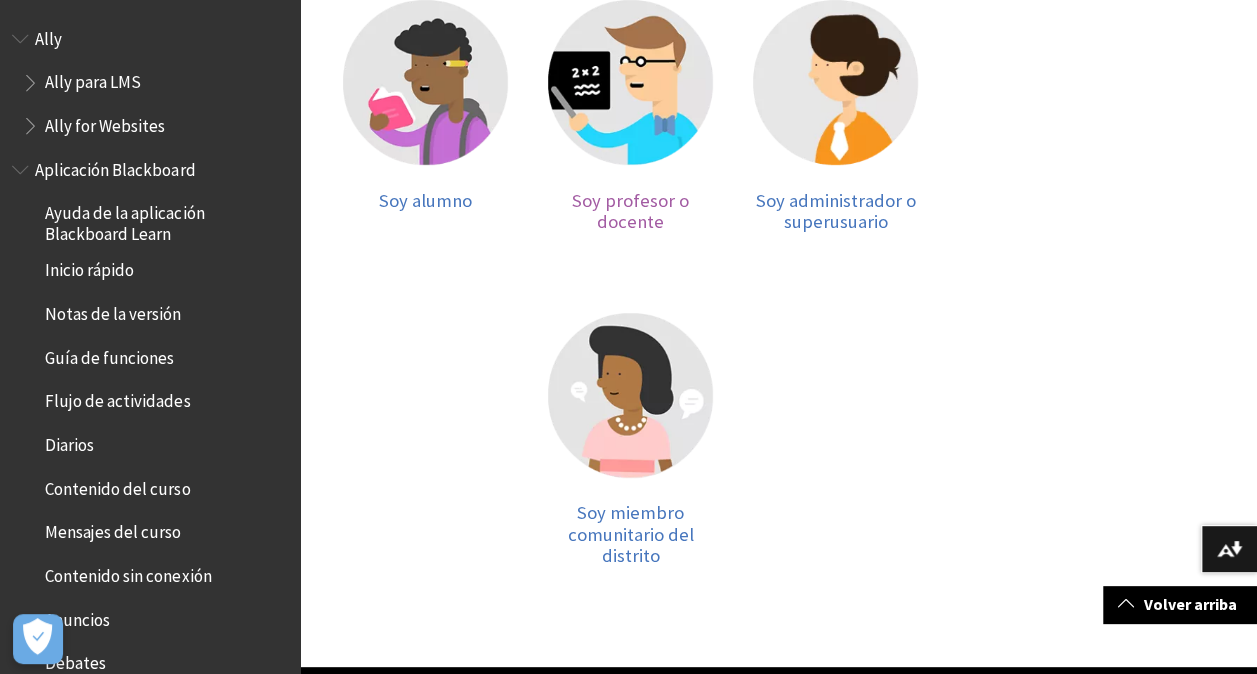 click at bounding box center (630, 82) 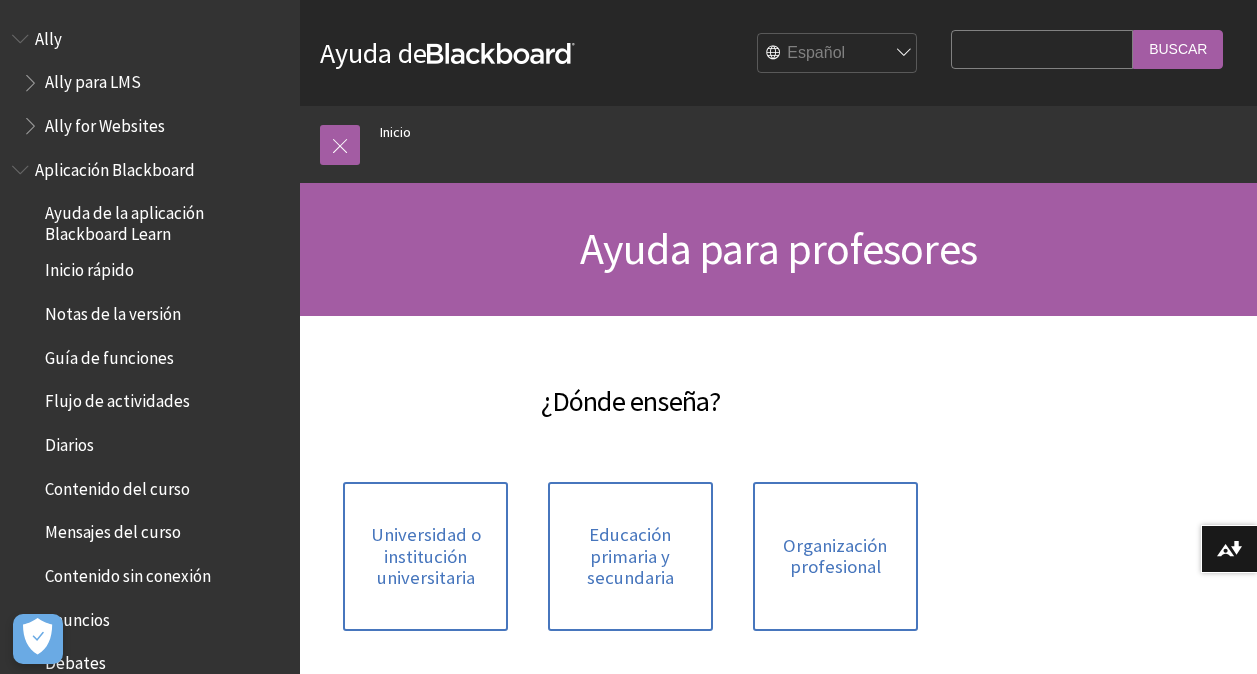 scroll, scrollTop: 0, scrollLeft: 0, axis: both 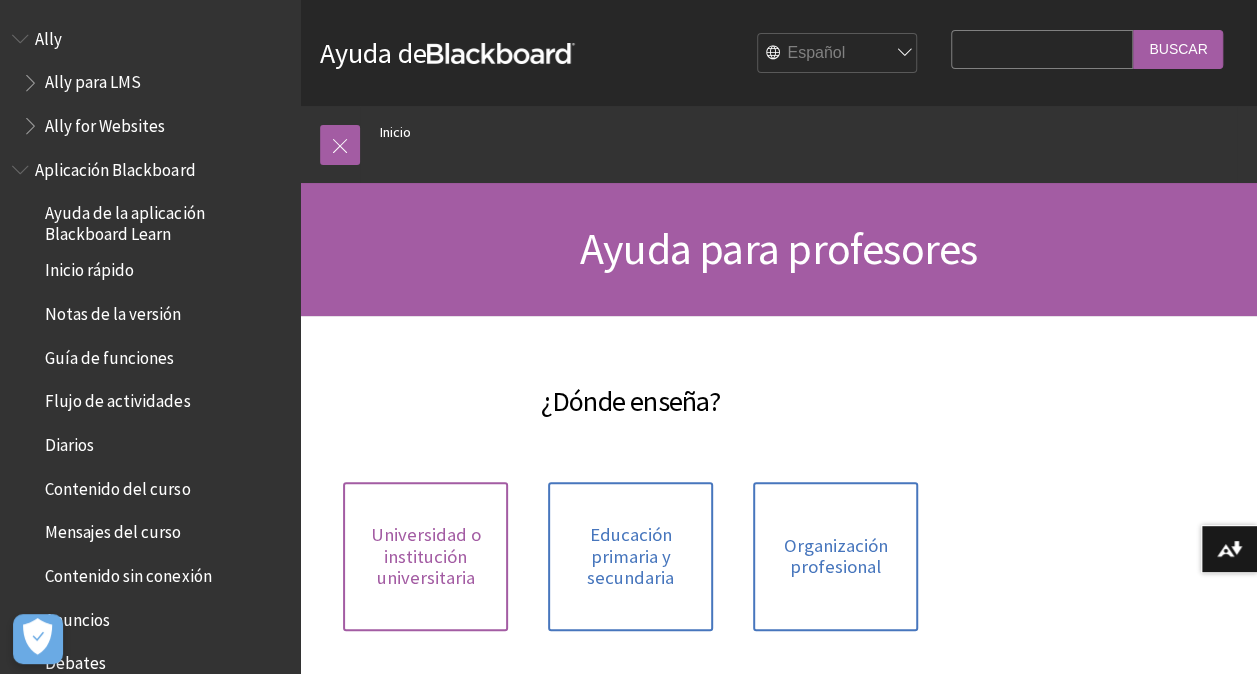 click on "Universidad o institución universitaria" at bounding box center [425, 556] 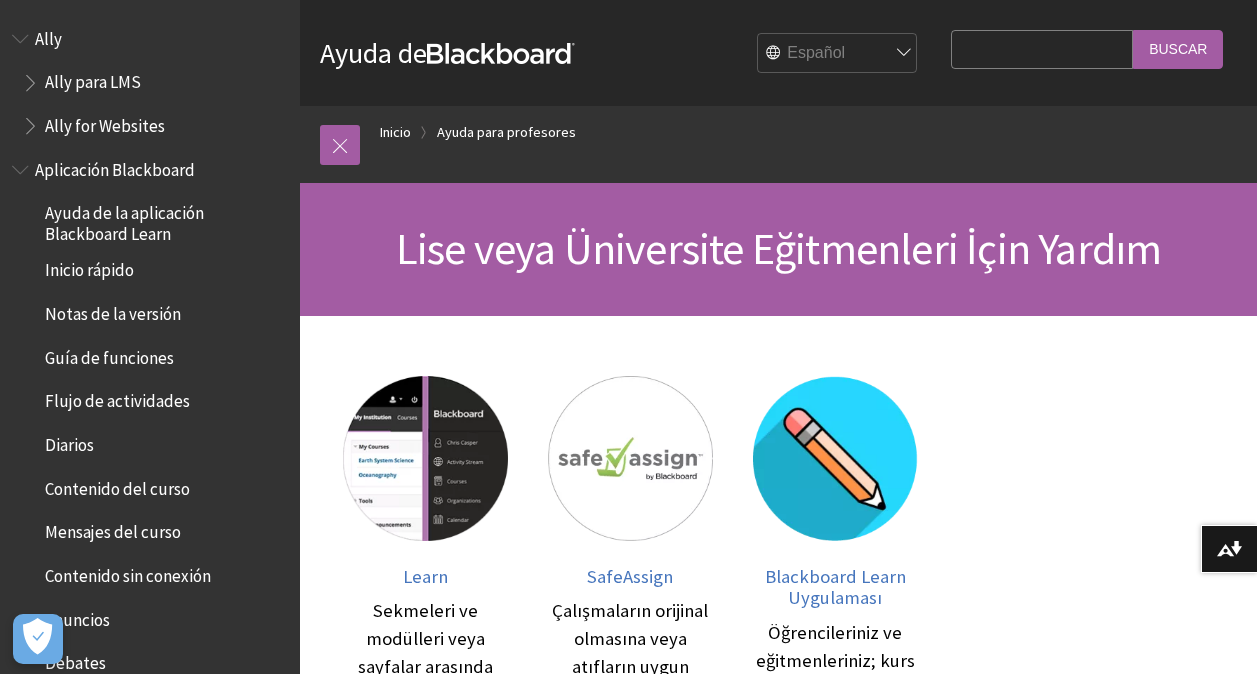 scroll, scrollTop: 0, scrollLeft: 0, axis: both 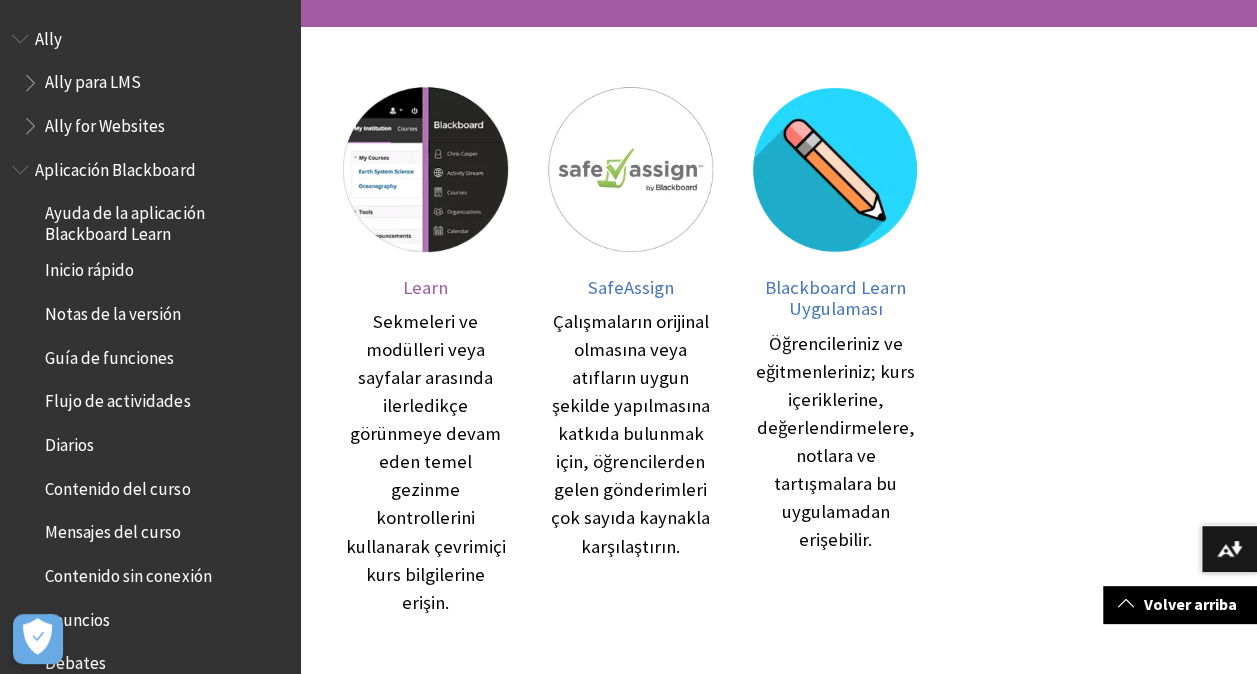 click at bounding box center [425, 169] 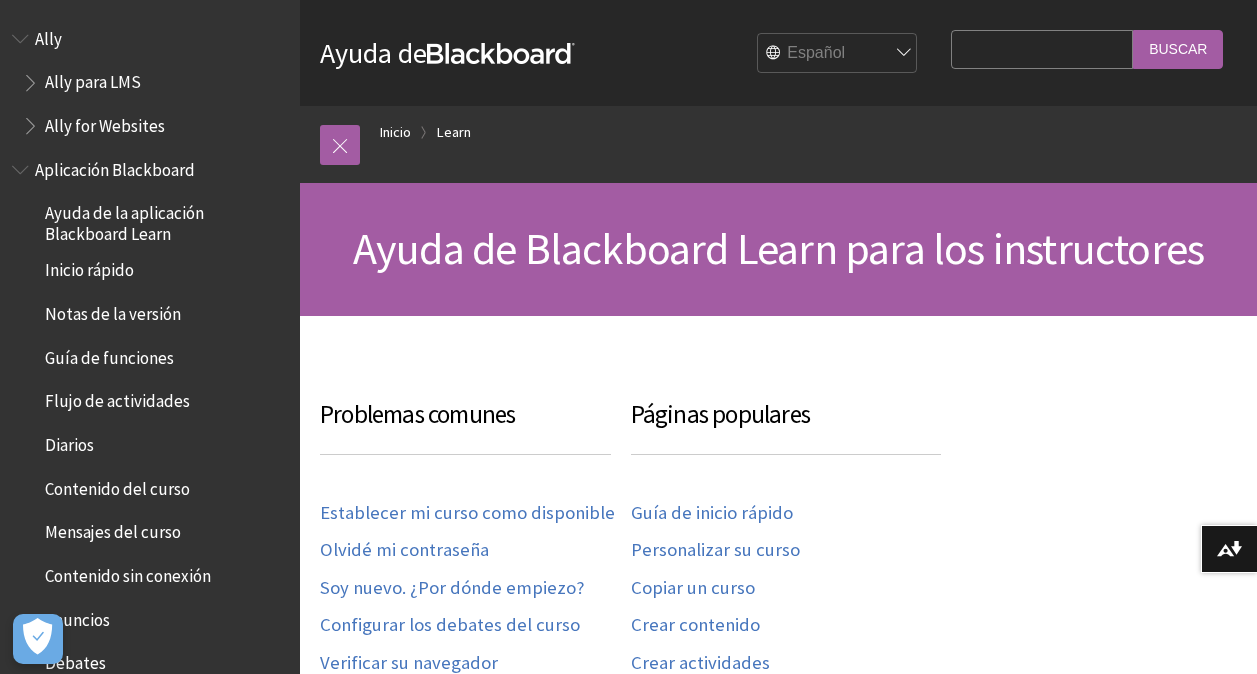 scroll, scrollTop: 0, scrollLeft: 0, axis: both 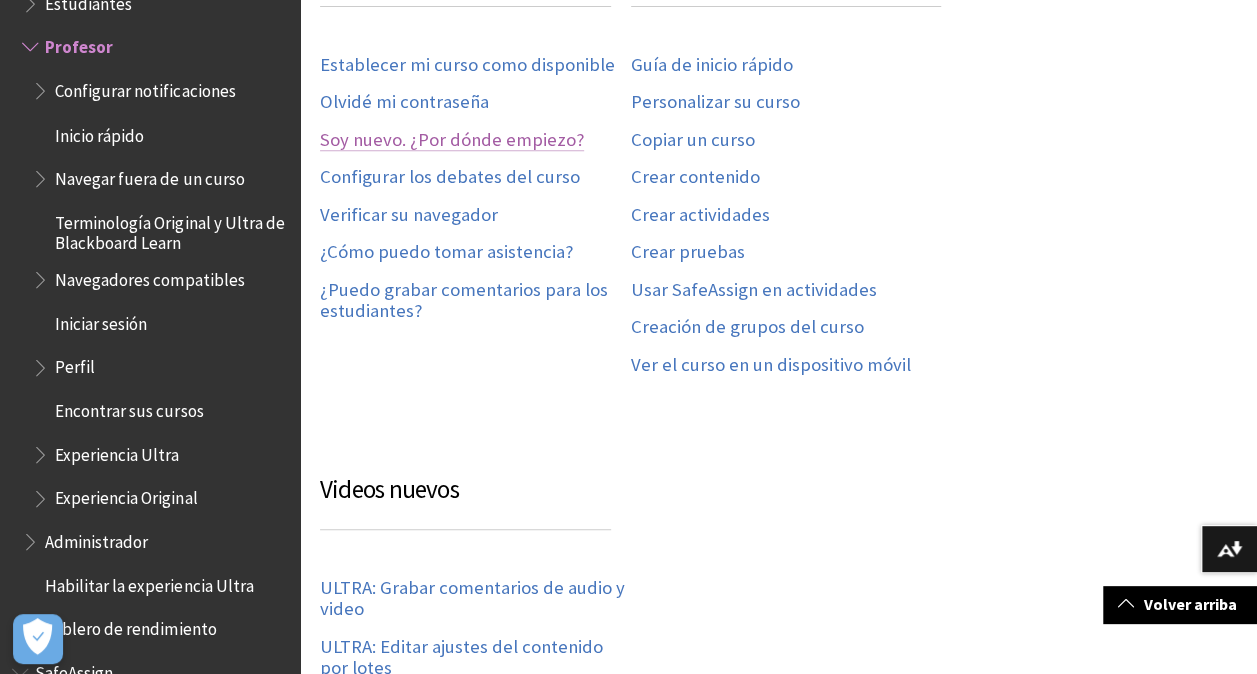 click on "Soy nuevo. ¿Por dónde empiezo?" at bounding box center (452, 140) 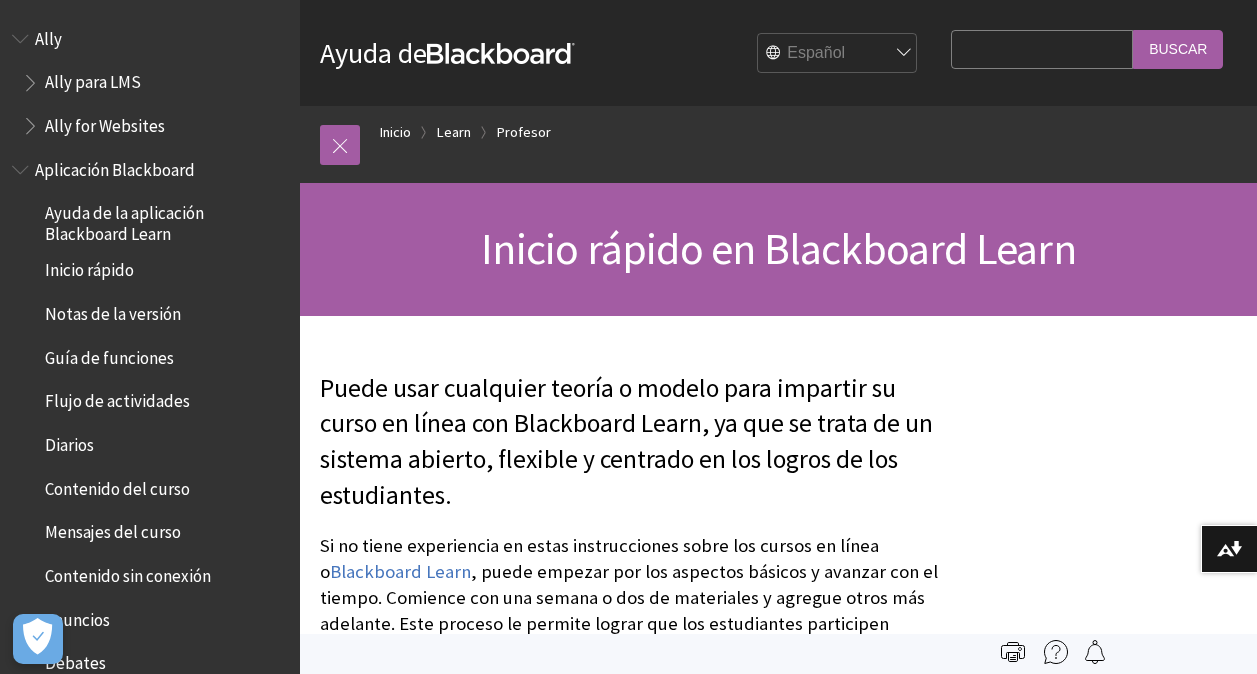 scroll, scrollTop: 0, scrollLeft: 0, axis: both 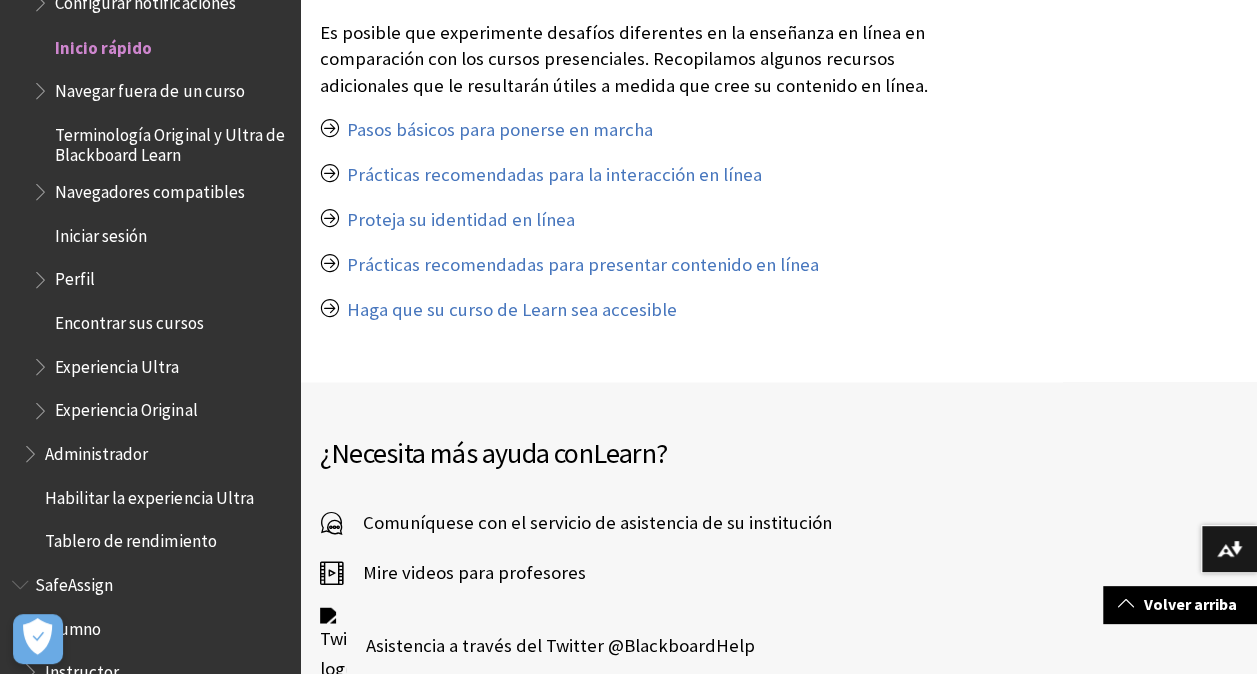 click on "Mire videos para profesores" at bounding box center (464, 572) 